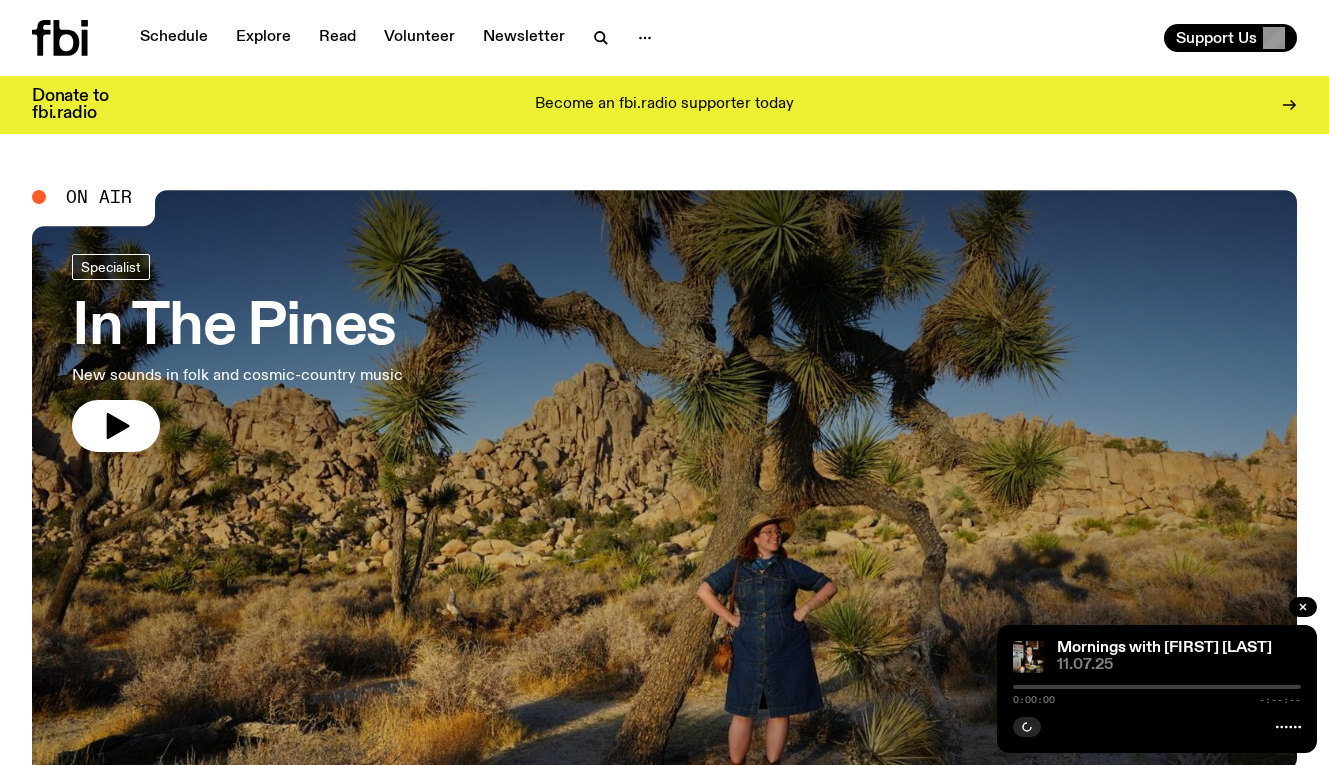 scroll, scrollTop: 0, scrollLeft: 0, axis: both 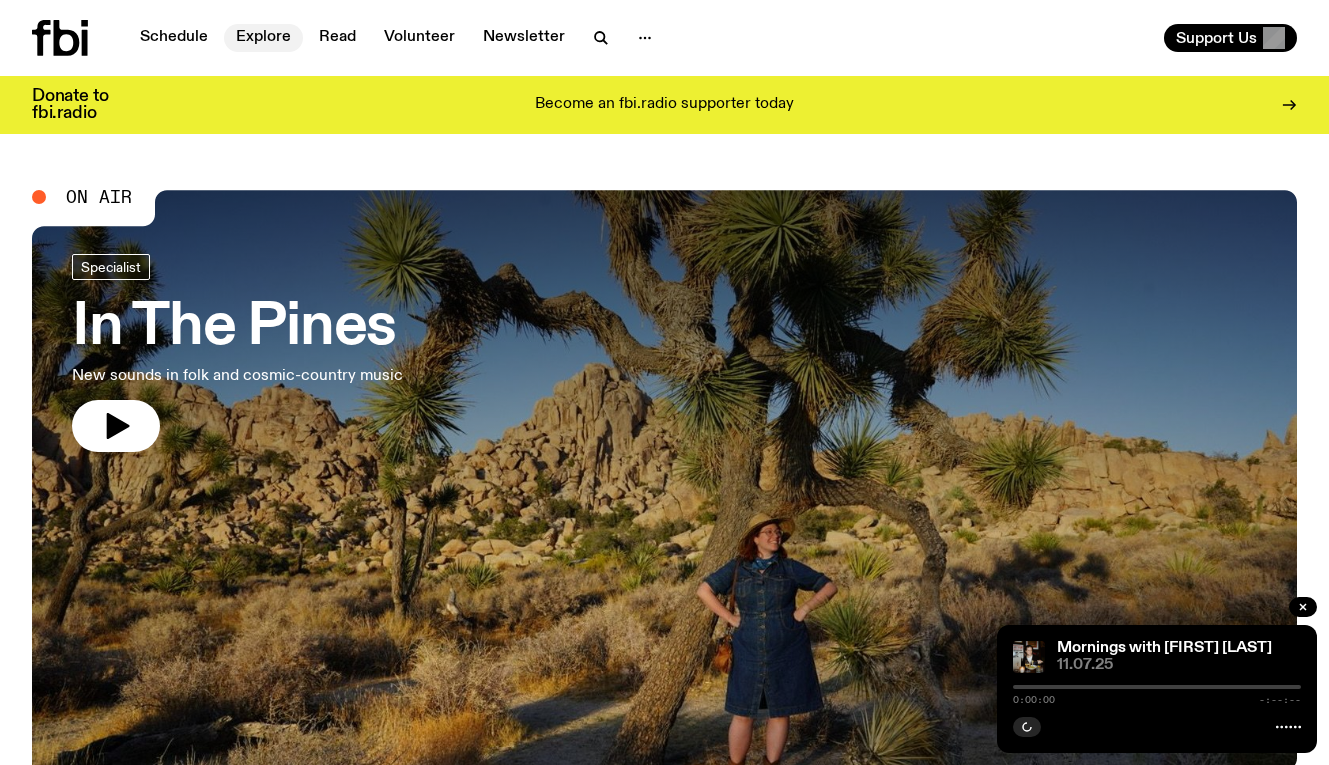 click on "Explore" at bounding box center (263, 38) 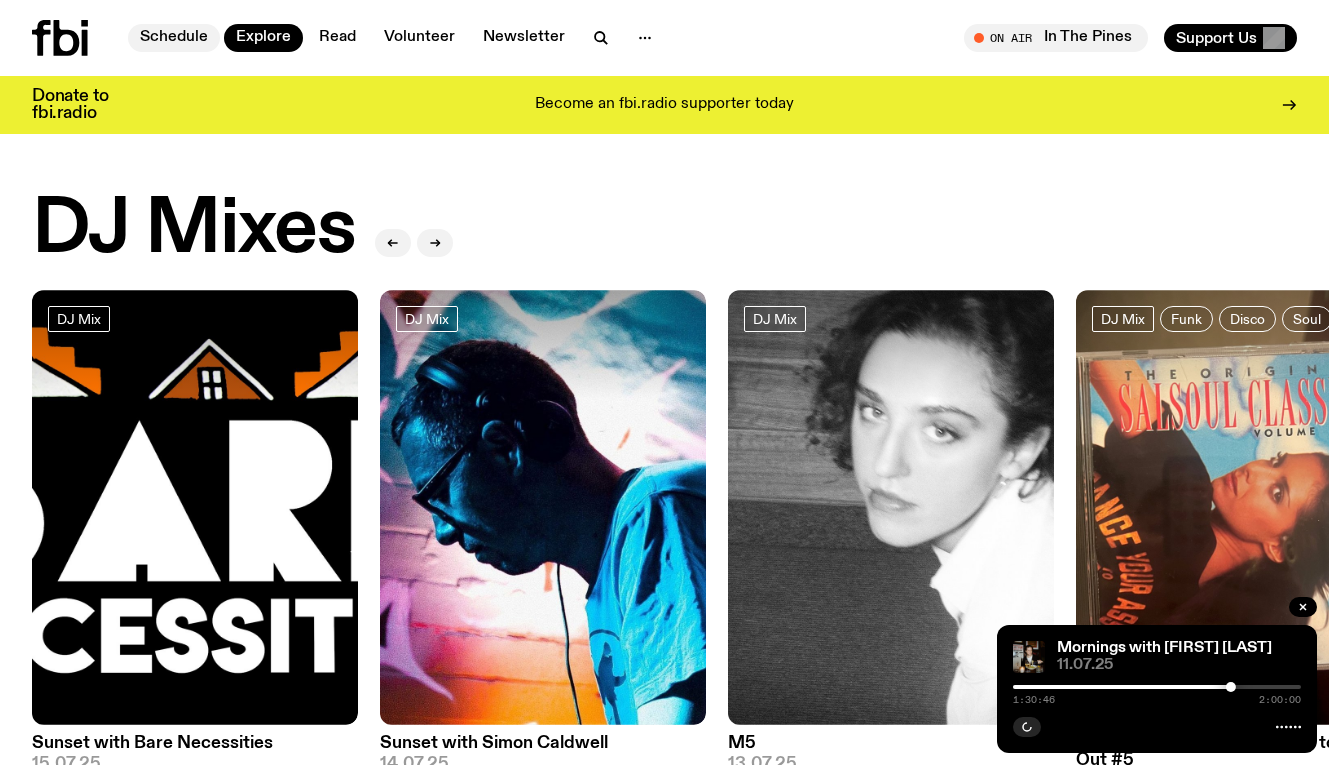 click on "Schedule" at bounding box center [174, 38] 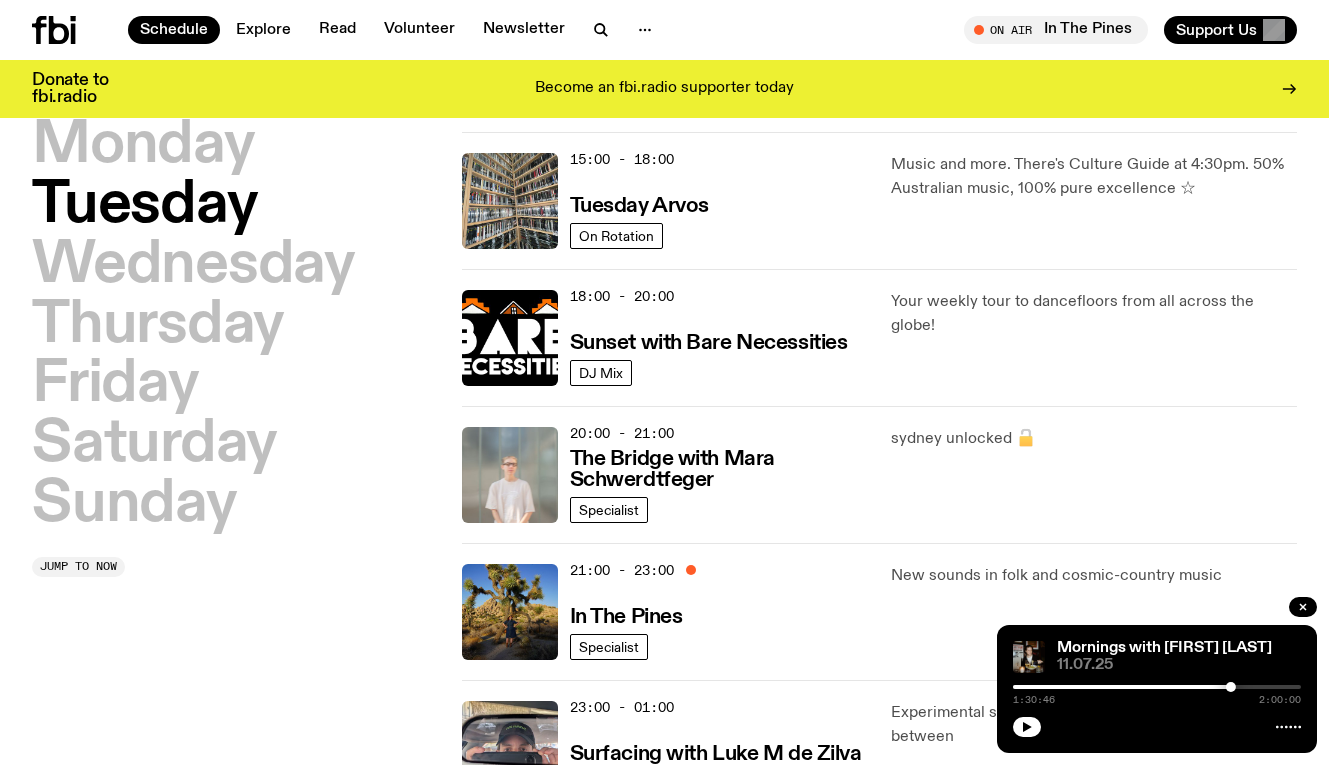 scroll, scrollTop: 770, scrollLeft: 0, axis: vertical 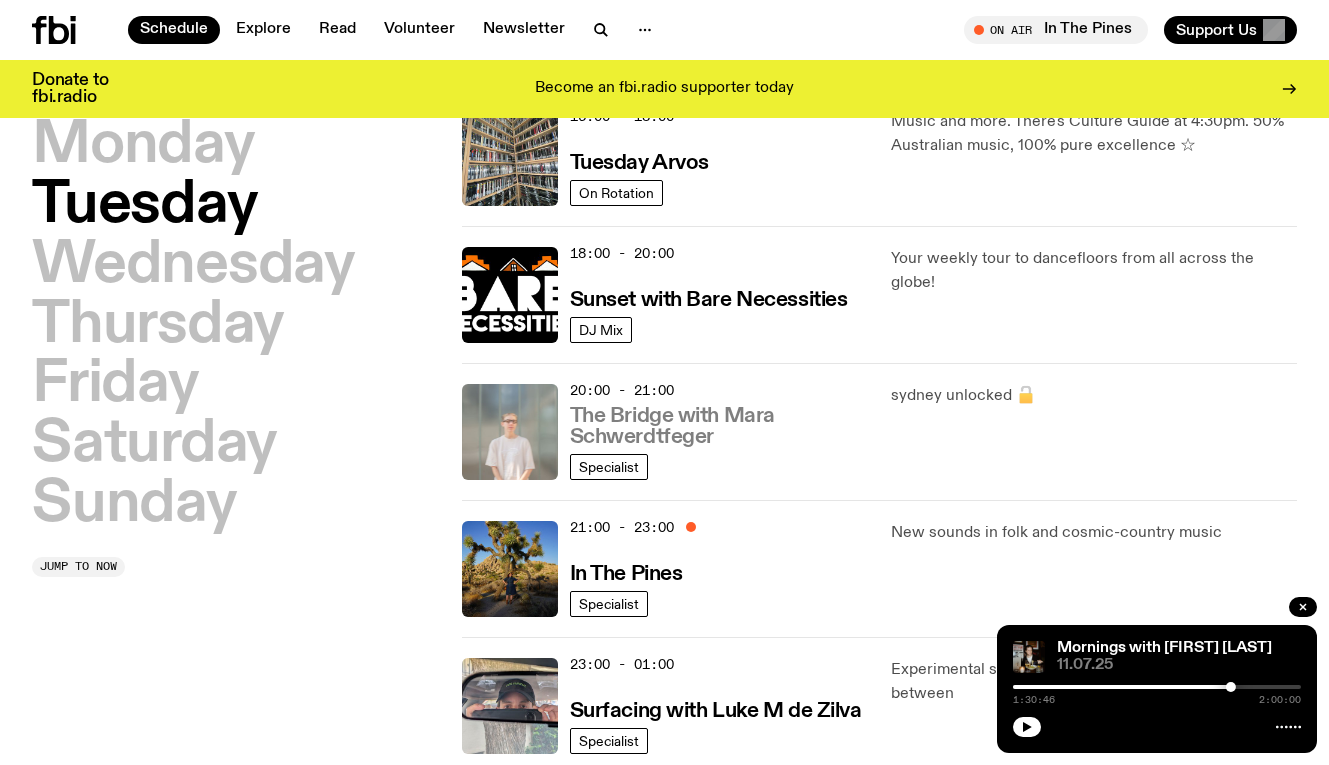 click on "The Bridge with Mara Schwerdtfeger" at bounding box center (719, 427) 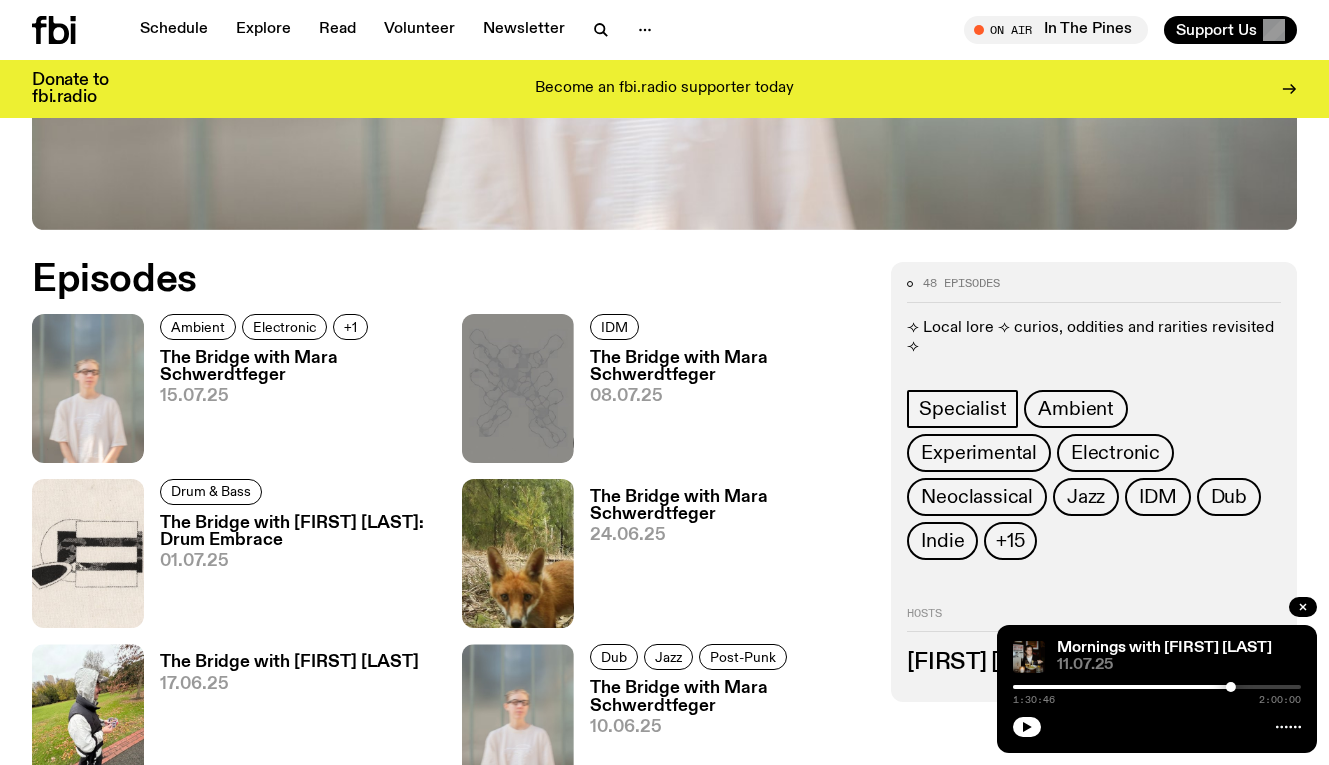 scroll, scrollTop: 873, scrollLeft: 0, axis: vertical 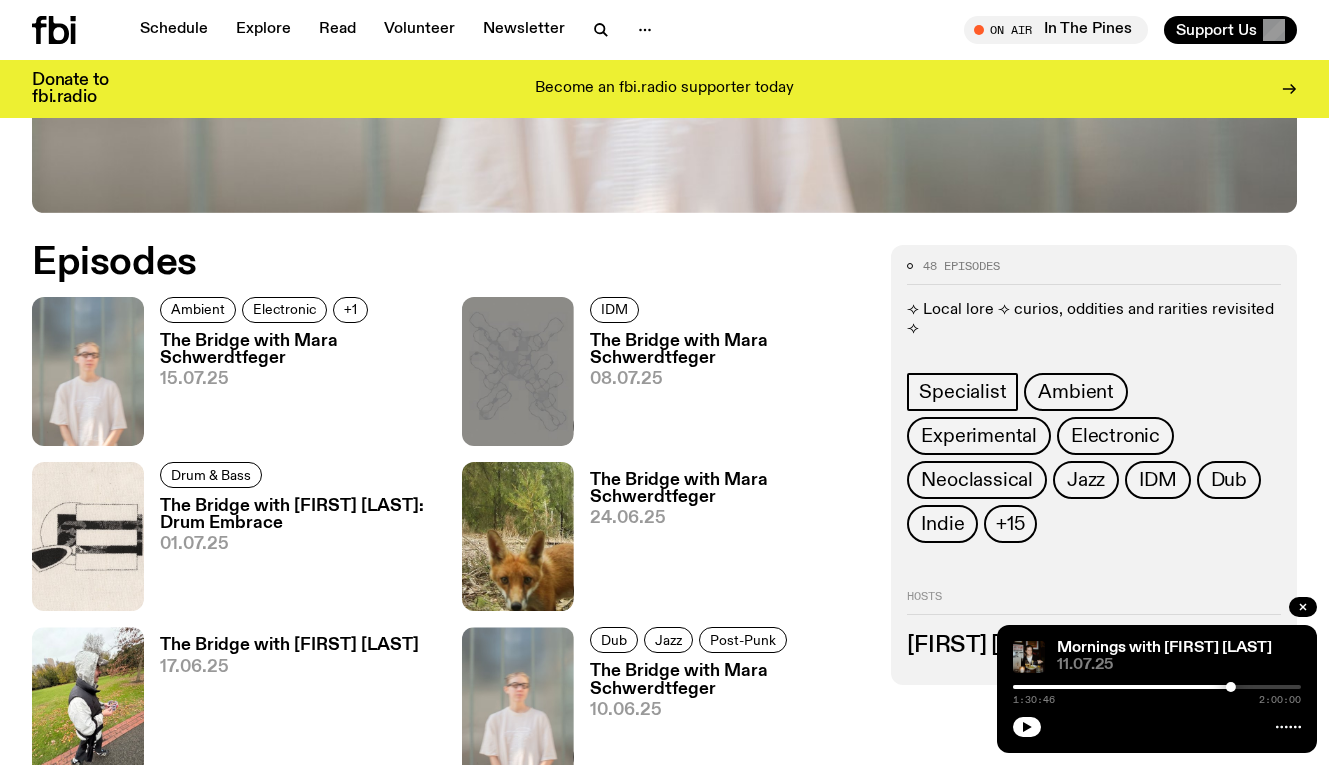 click on "The Bridge with Mara Schwerdtfeger" at bounding box center [299, 350] 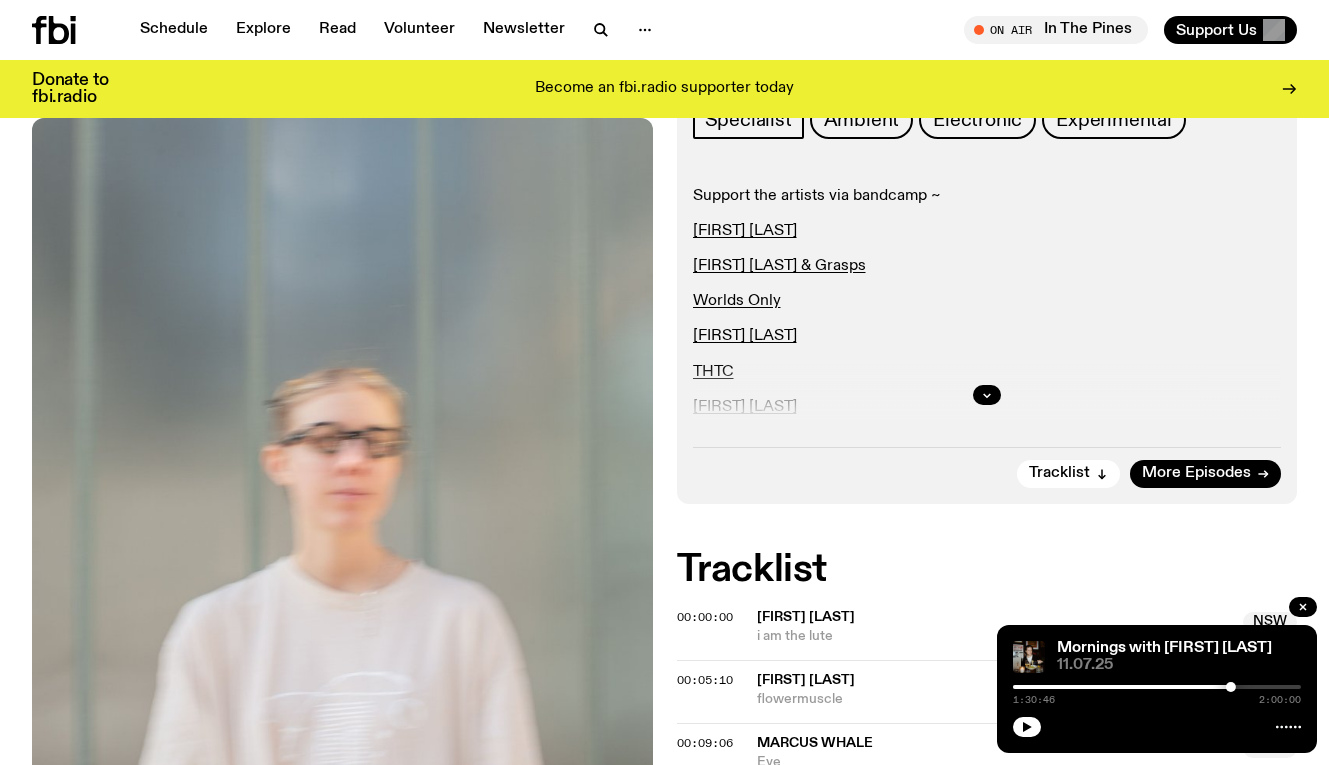 scroll, scrollTop: 430, scrollLeft: 0, axis: vertical 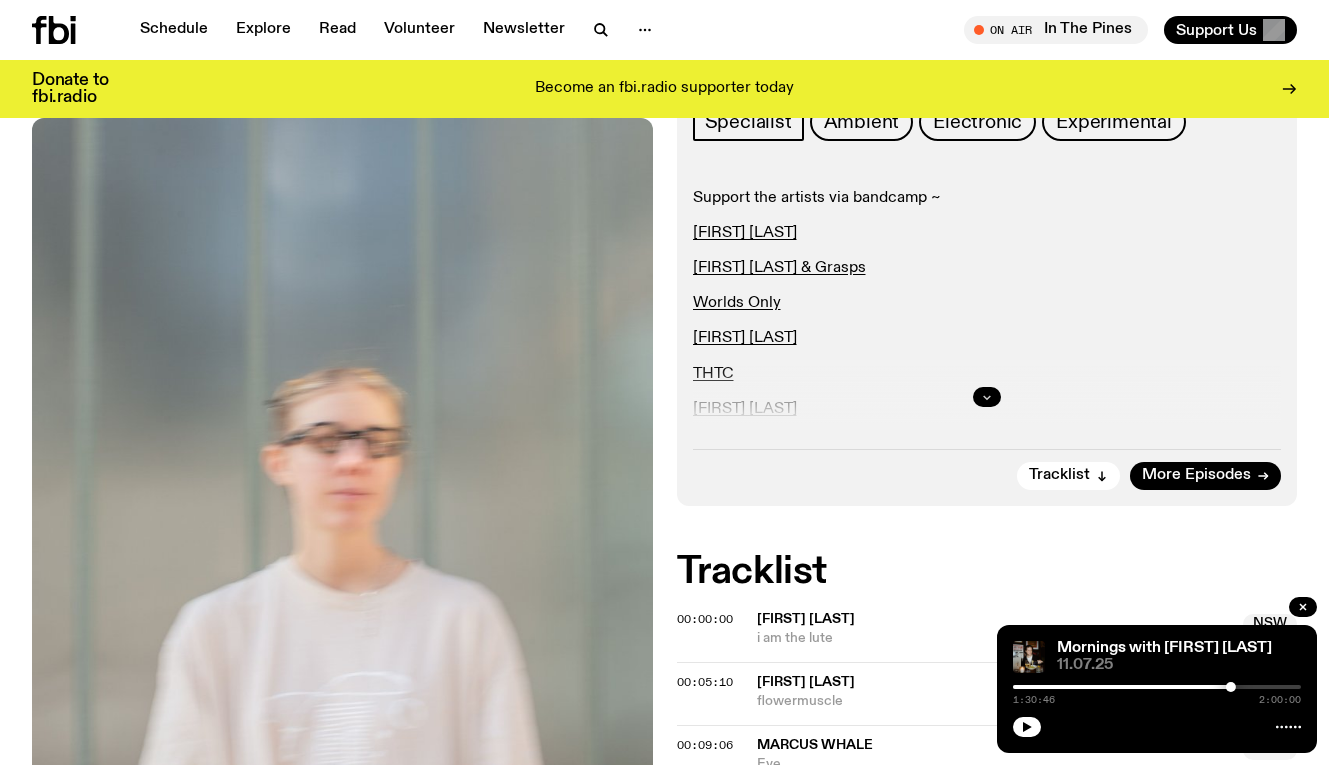 click 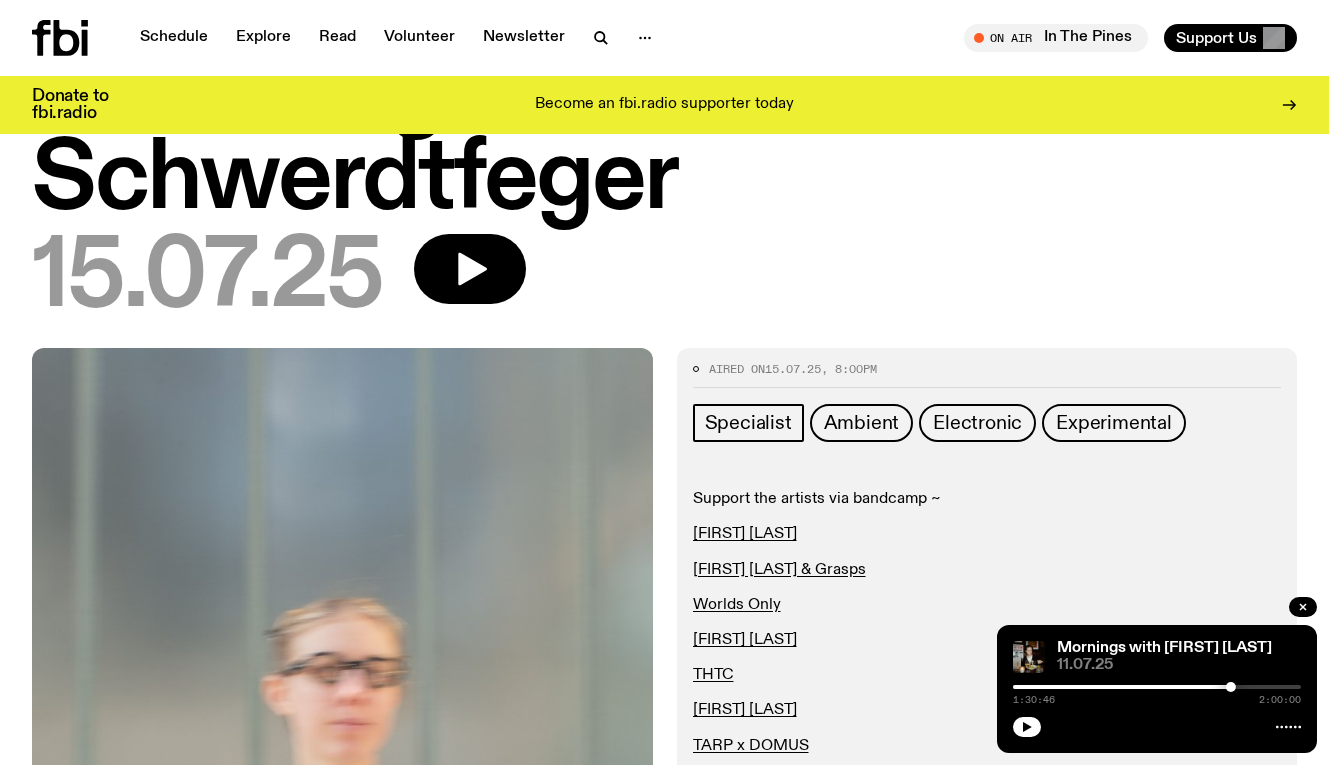scroll, scrollTop: 0, scrollLeft: 0, axis: both 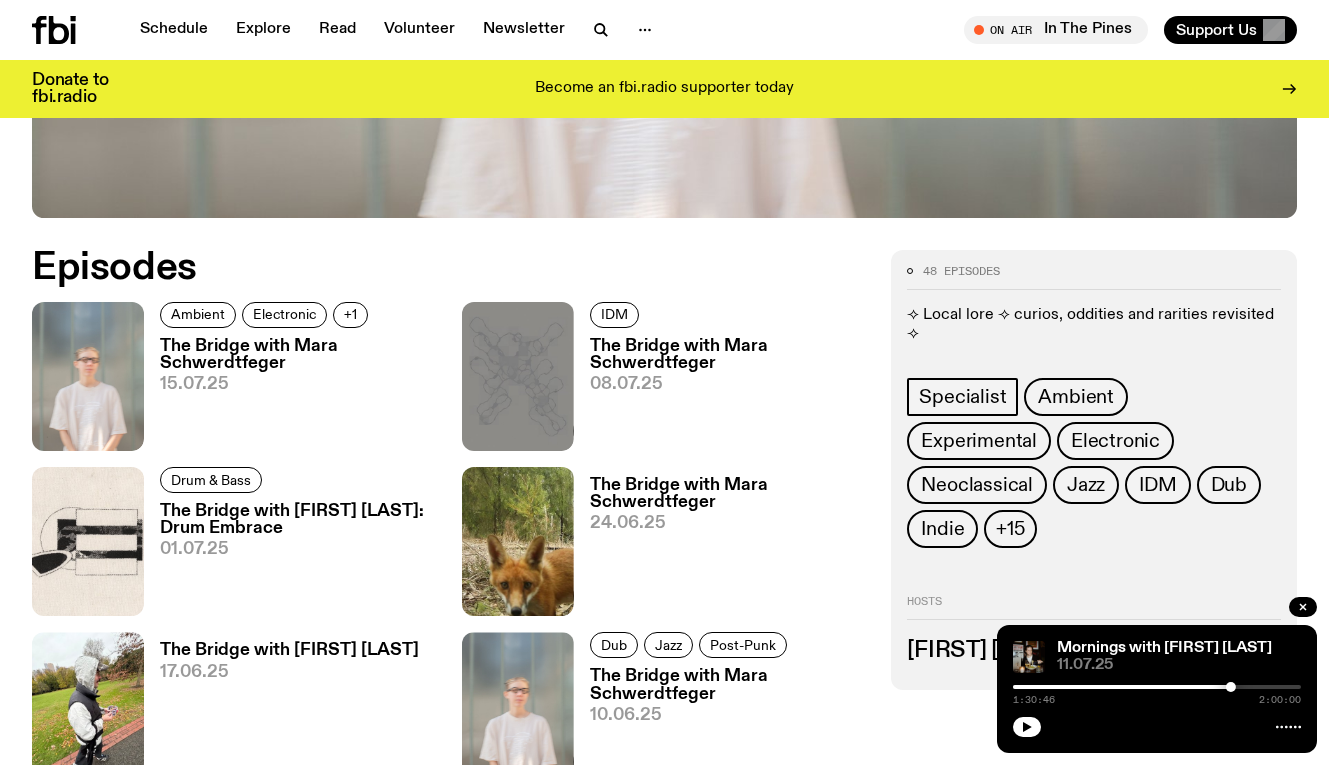 click on "The Bridge with Mara Schwerdtfeger" at bounding box center [729, 355] 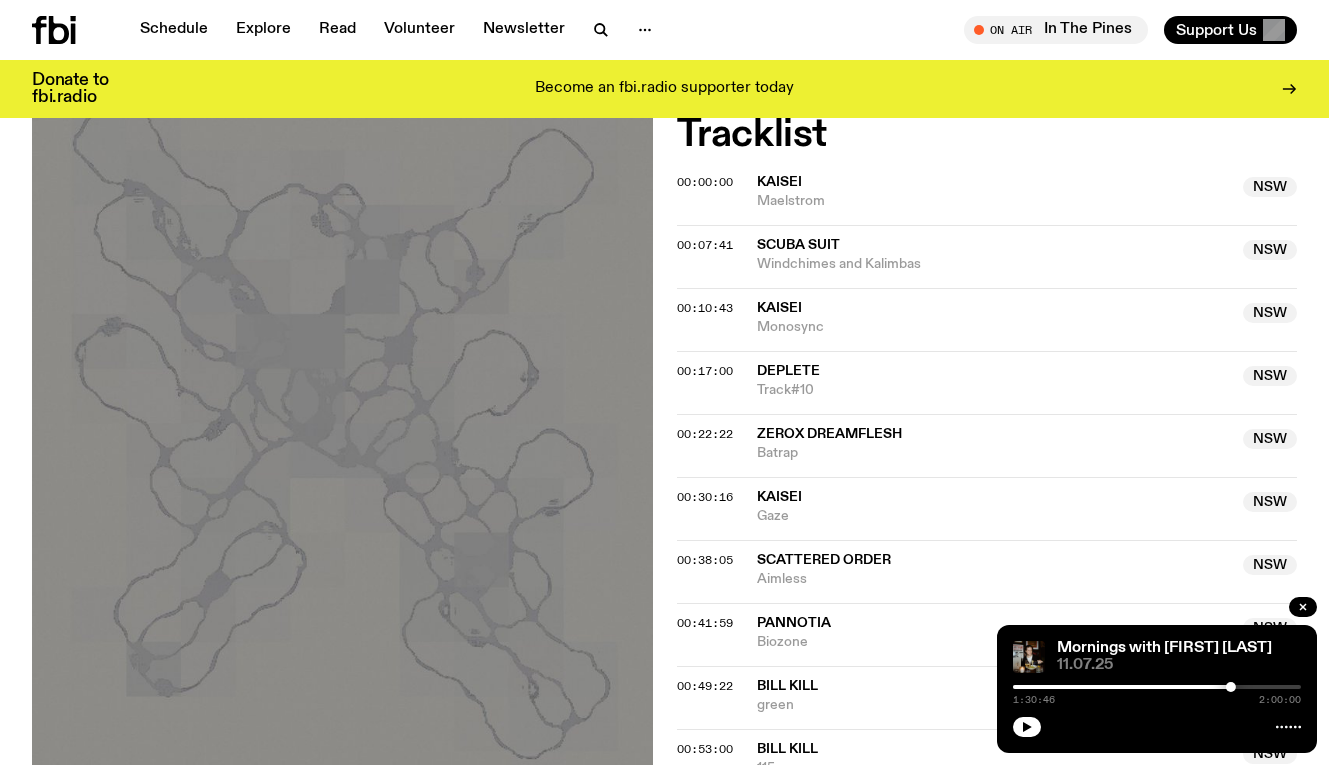 scroll, scrollTop: 274, scrollLeft: 0, axis: vertical 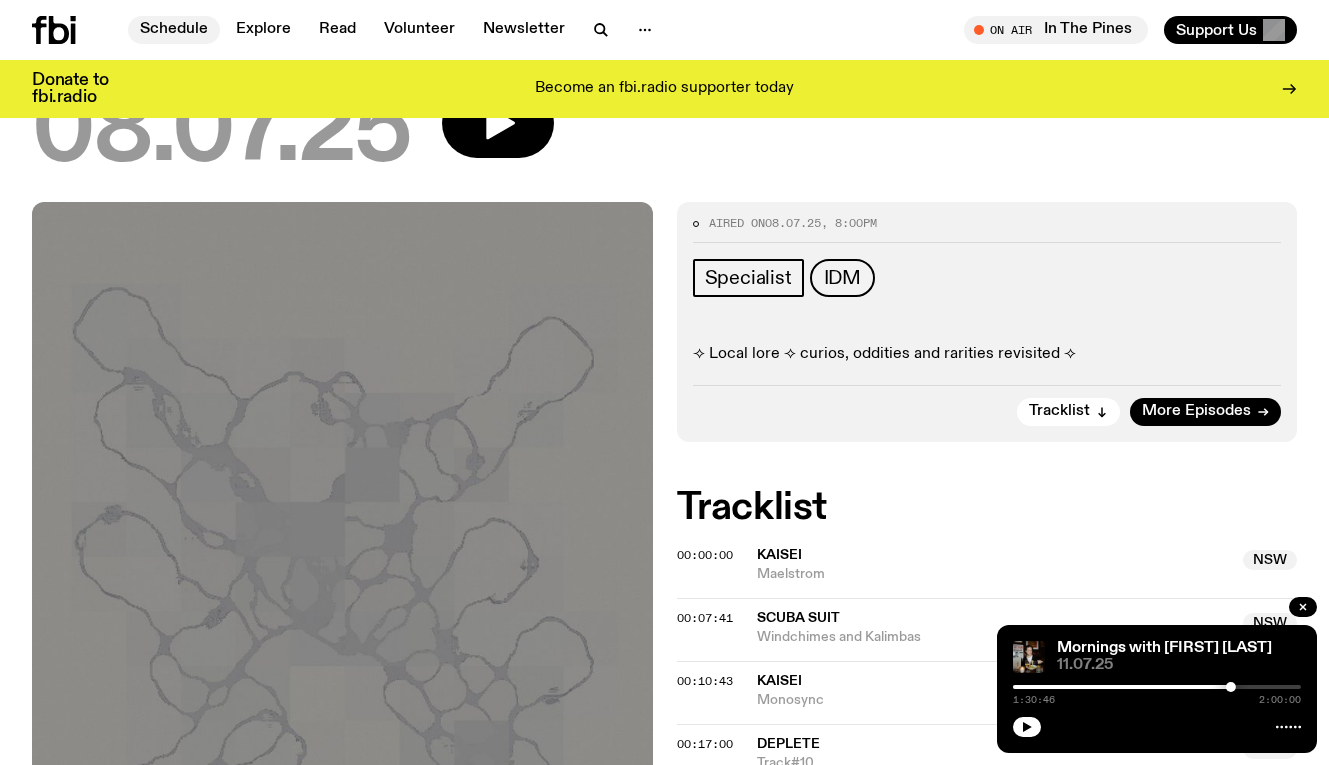 click on "Schedule" at bounding box center (174, 30) 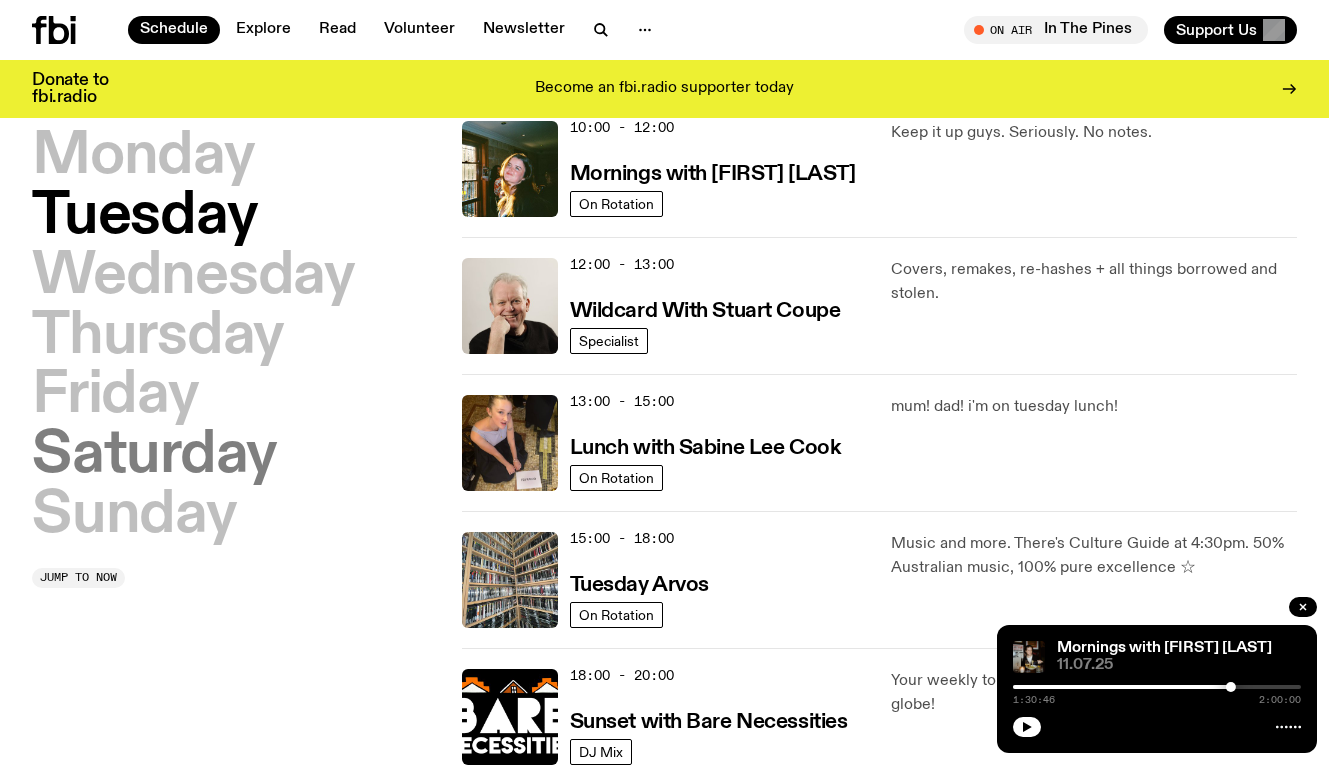 scroll, scrollTop: 398, scrollLeft: 0, axis: vertical 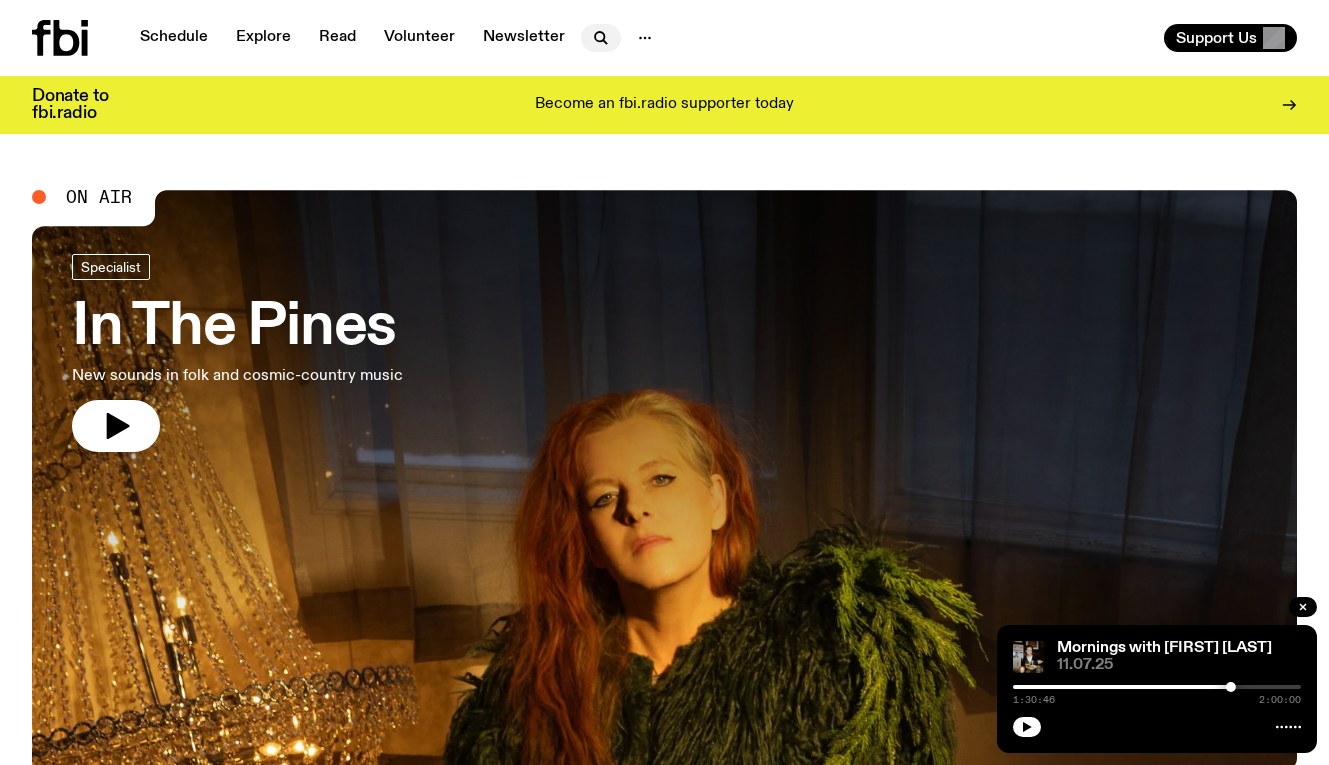 click 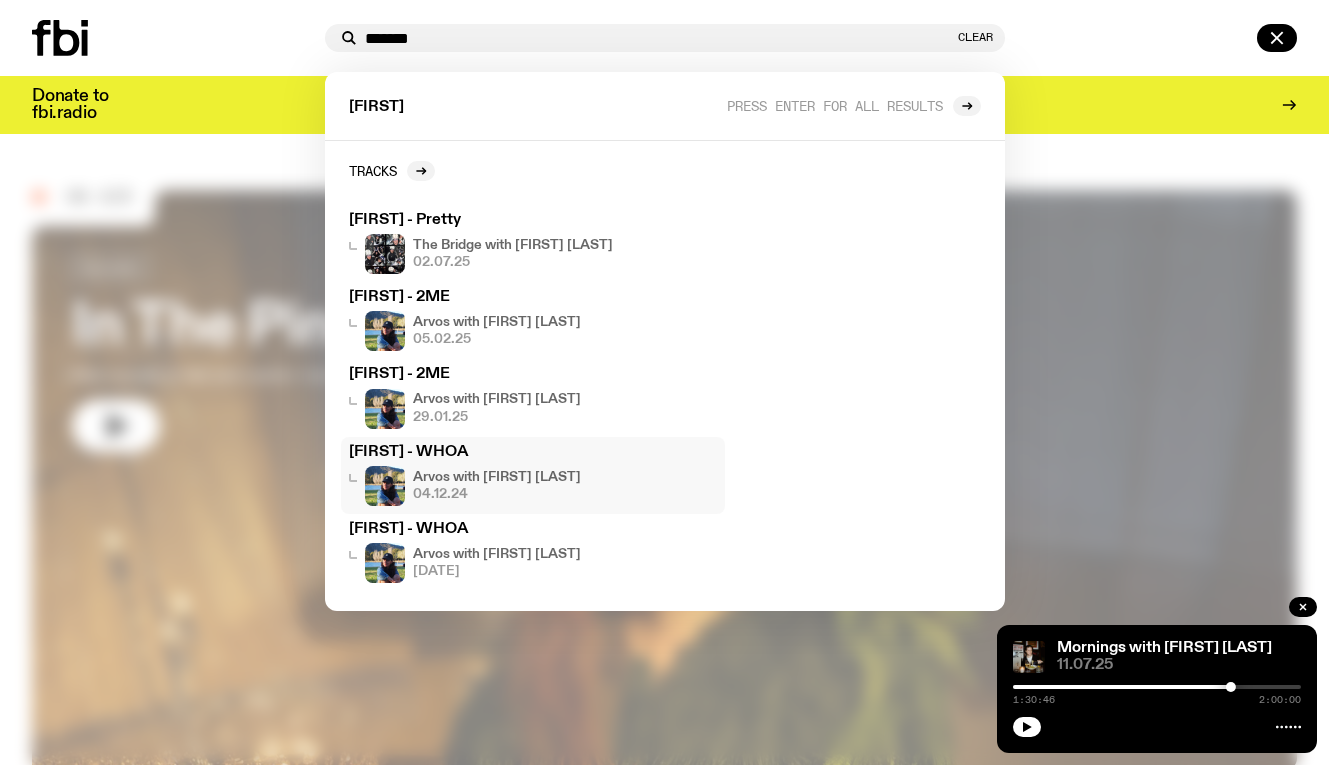 type on "******" 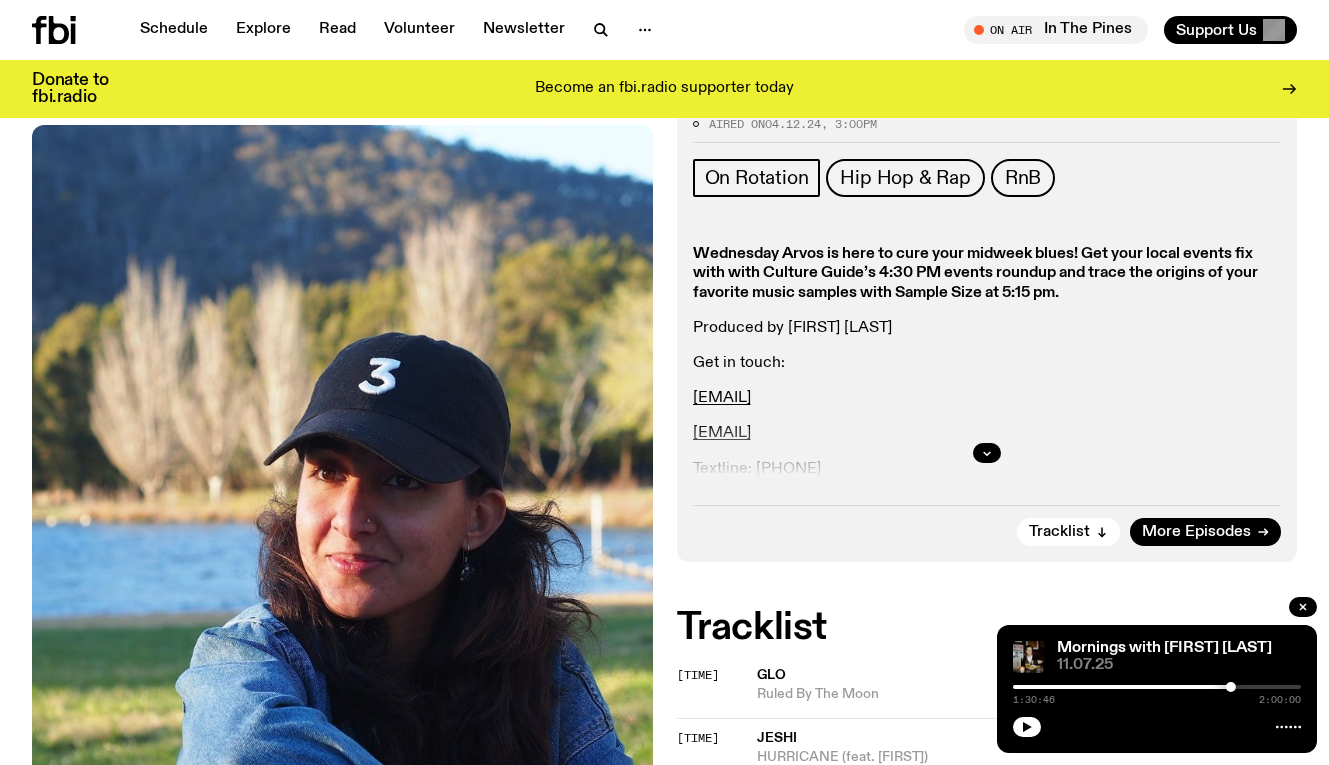 scroll, scrollTop: 323, scrollLeft: 0, axis: vertical 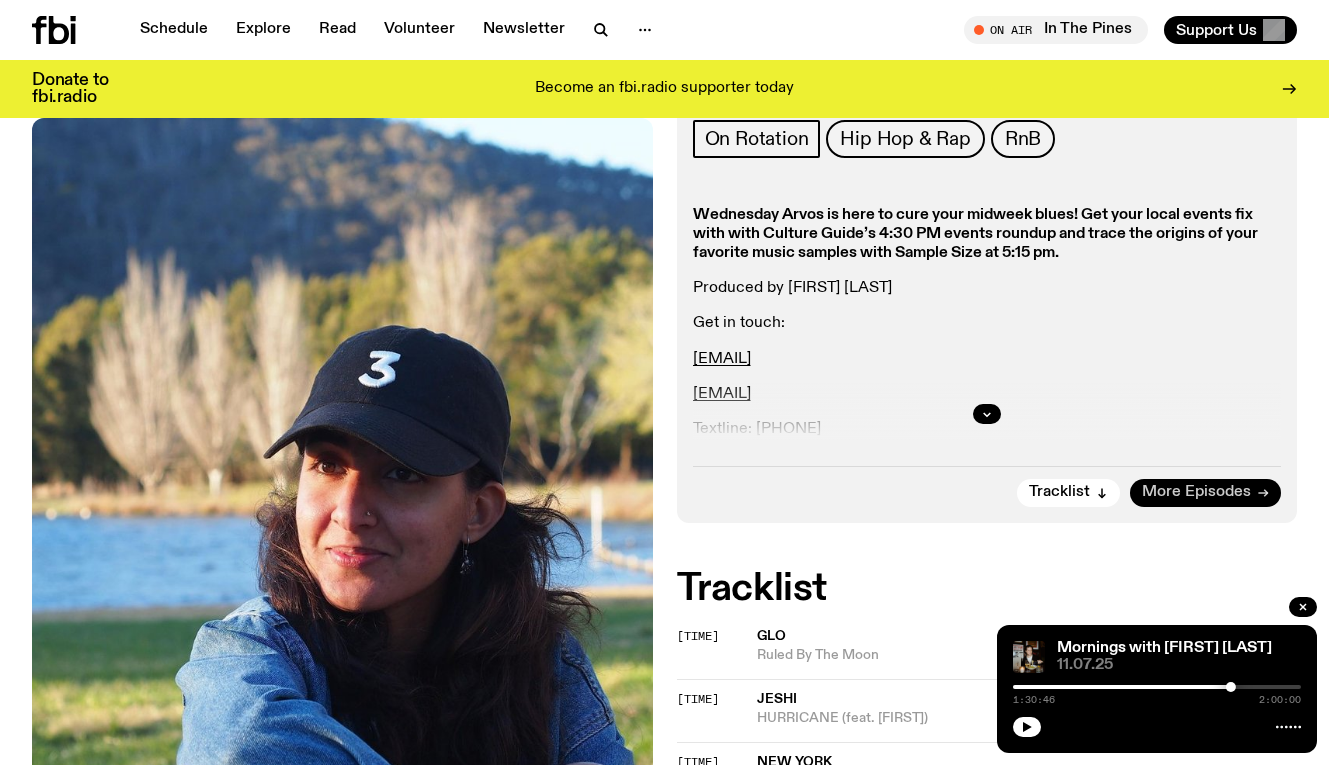 click on "More Episodes" at bounding box center (1196, 492) 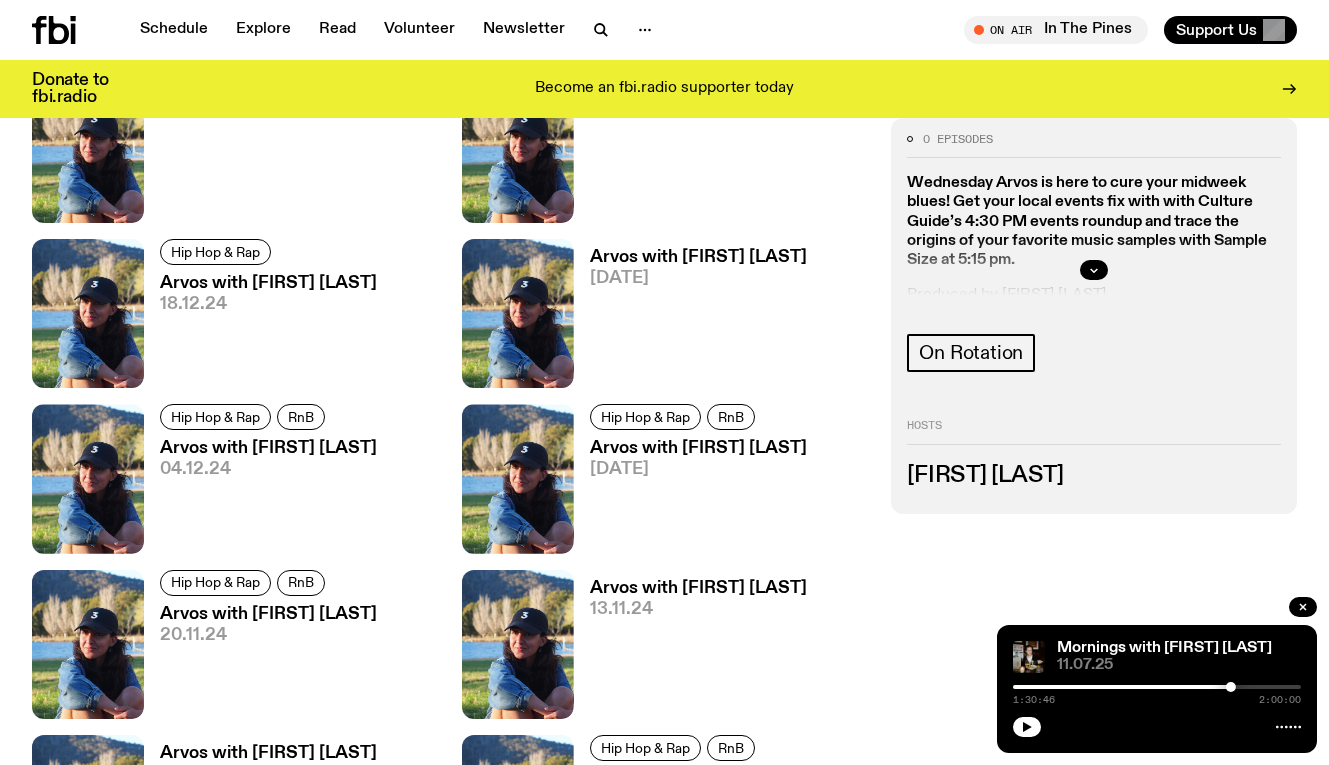 scroll, scrollTop: 1361, scrollLeft: 0, axis: vertical 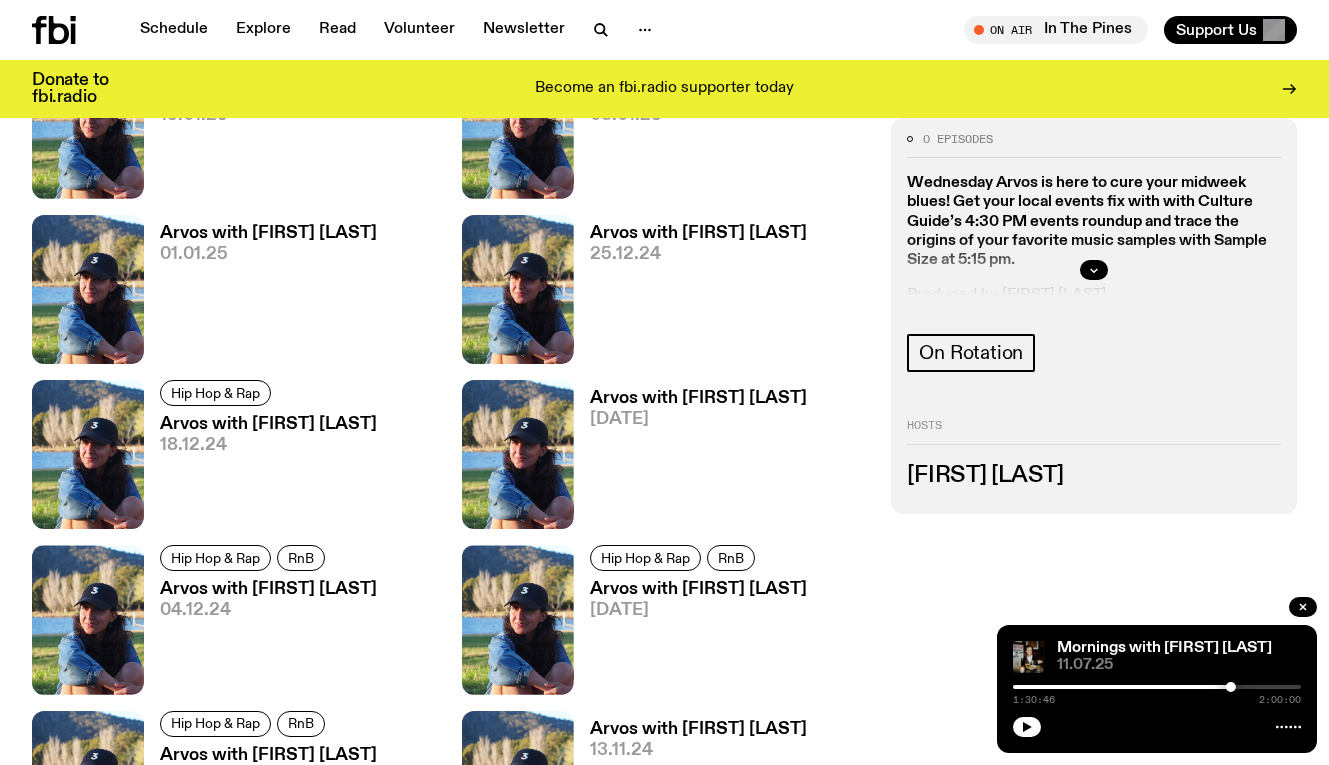 click at bounding box center (80, 30) 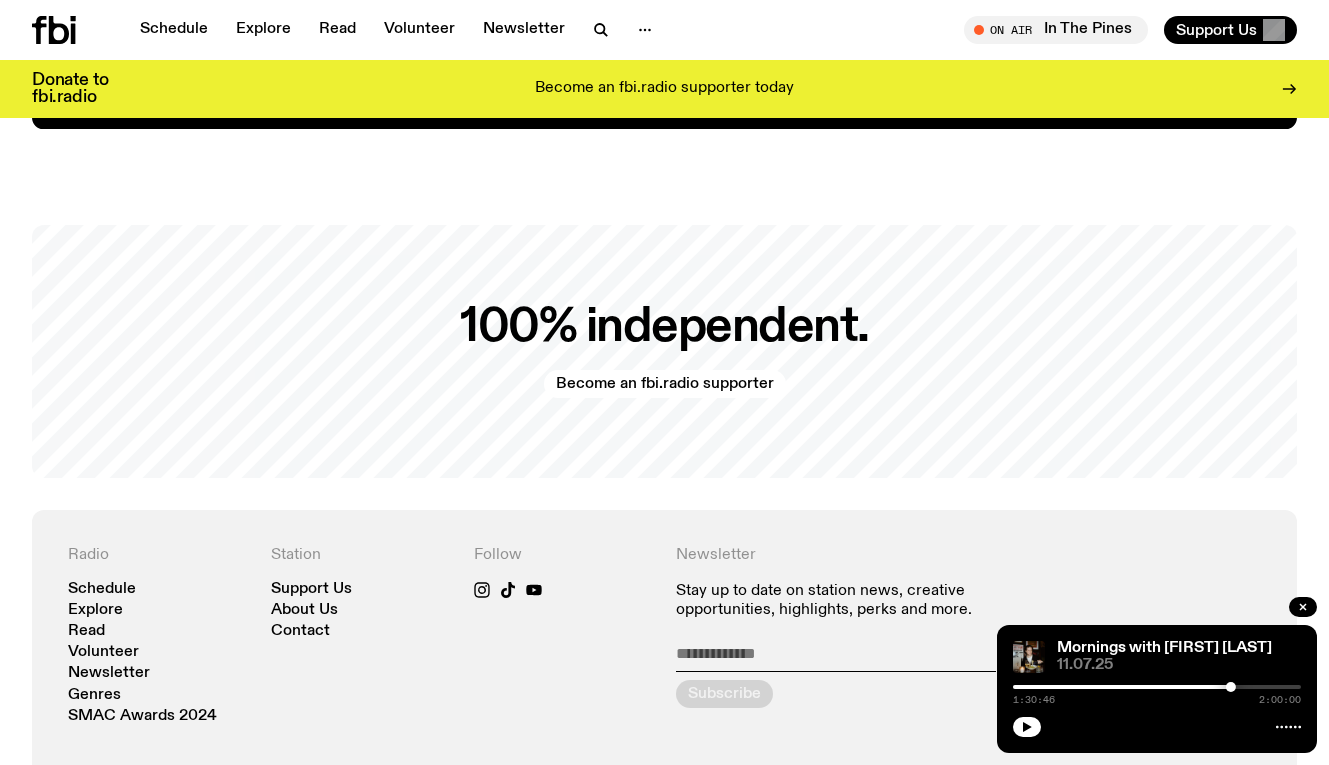 scroll, scrollTop: 3893, scrollLeft: 0, axis: vertical 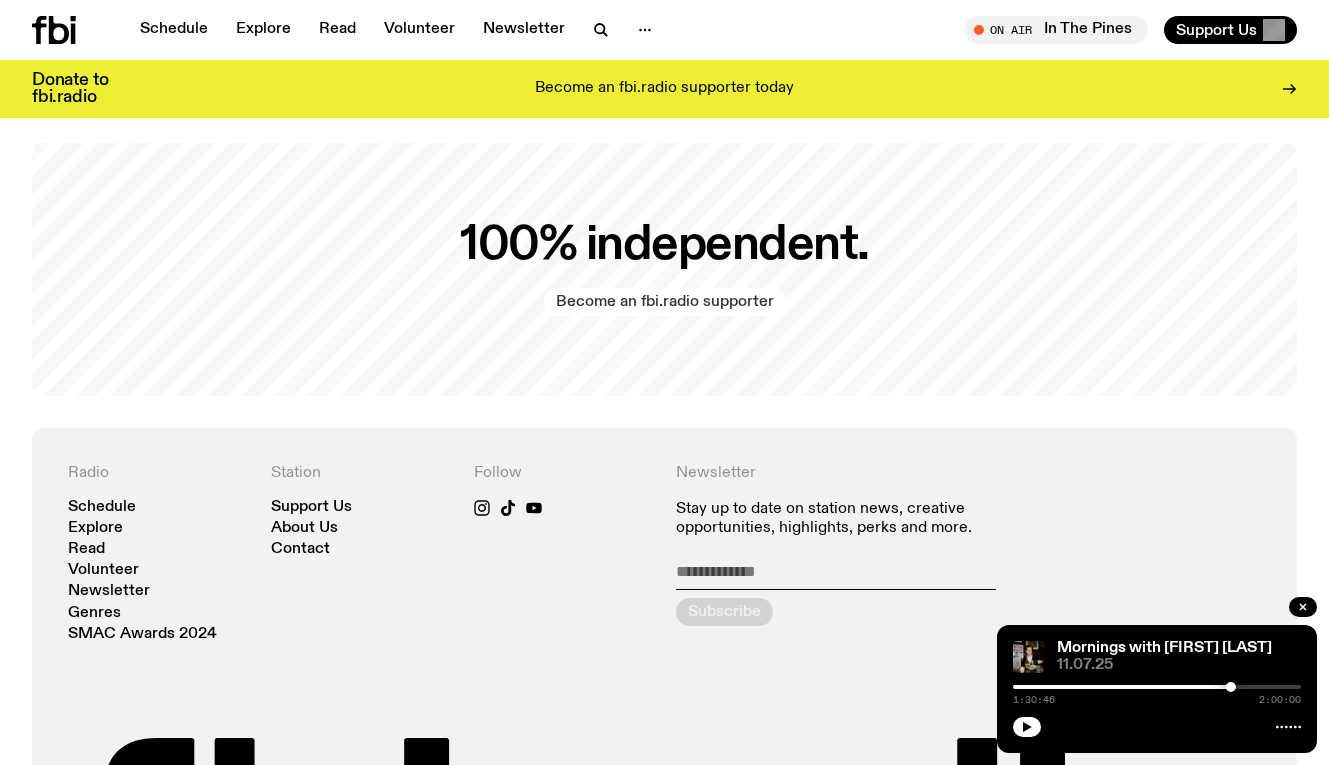 click on "Become an fbi.radio supporter" at bounding box center (665, 302) 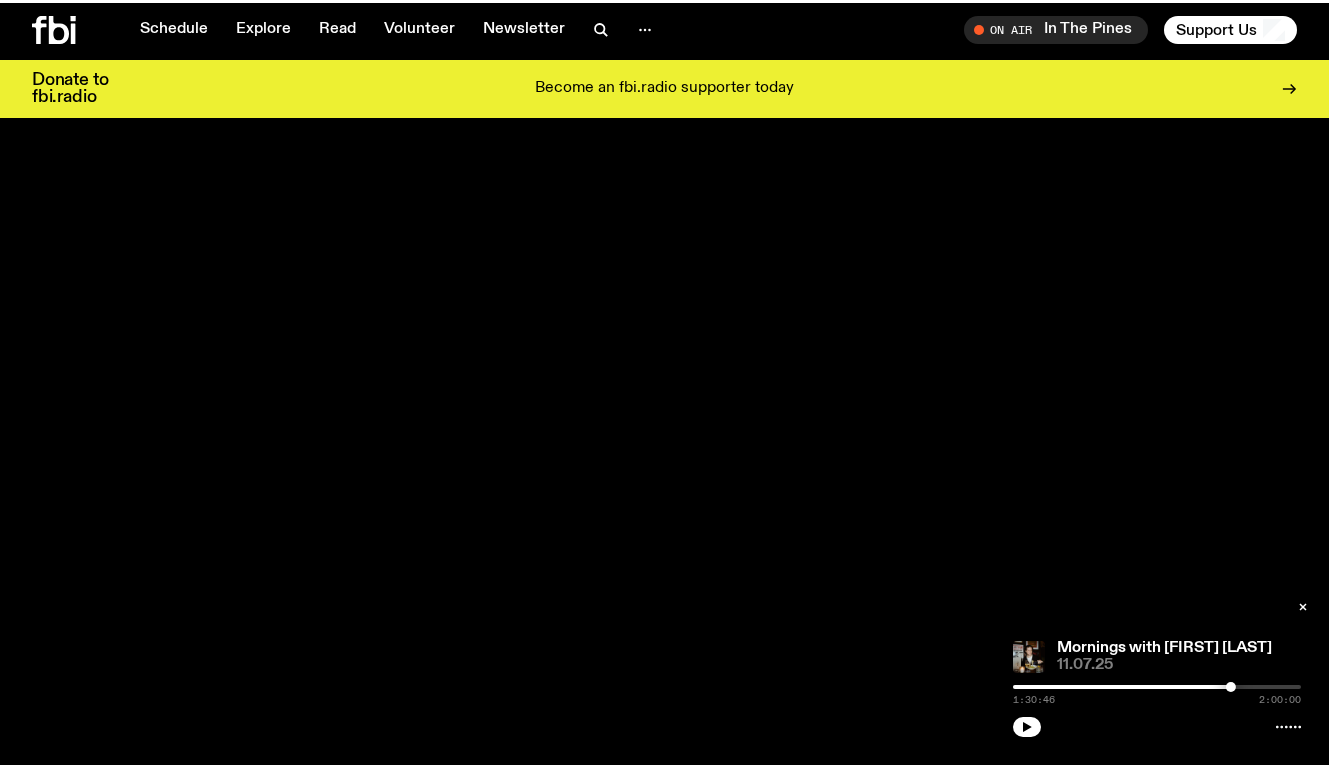 scroll, scrollTop: 0, scrollLeft: 0, axis: both 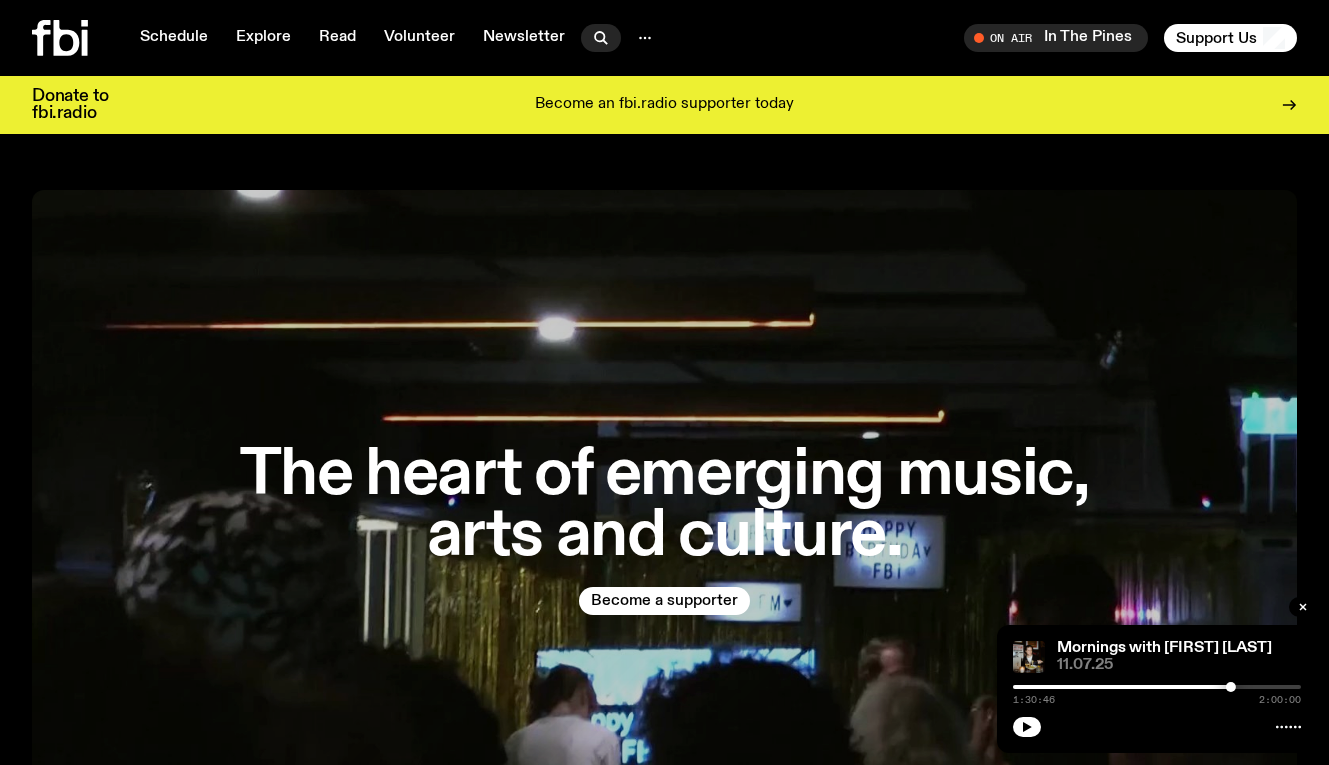 click 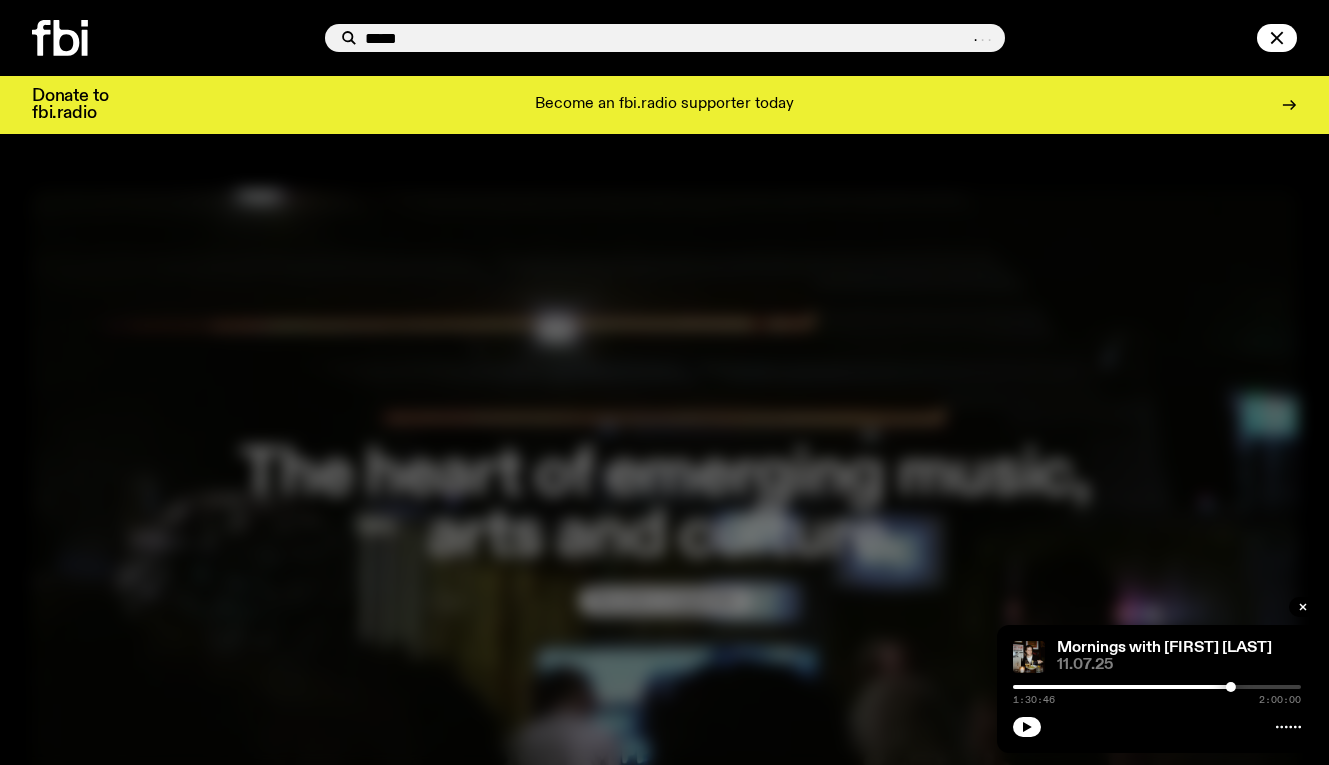 type on "******" 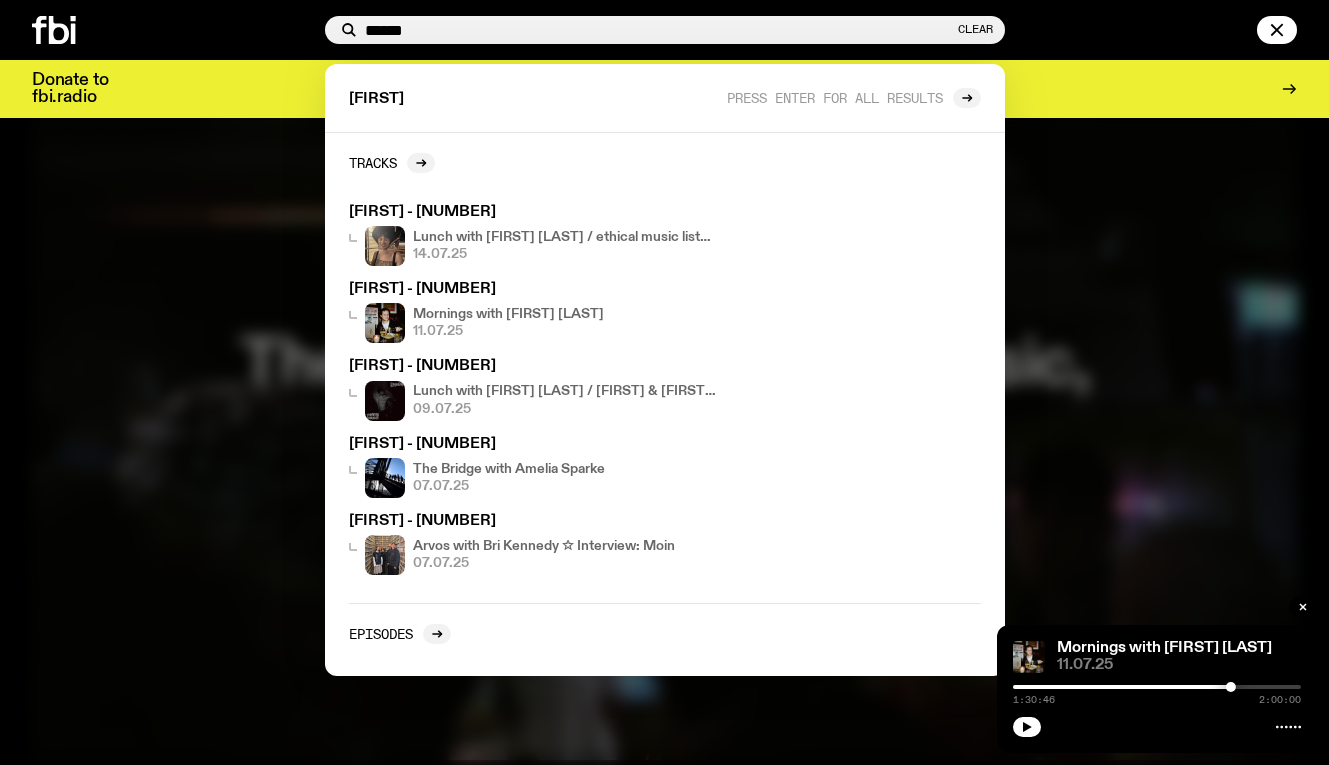 scroll, scrollTop: 142, scrollLeft: 0, axis: vertical 